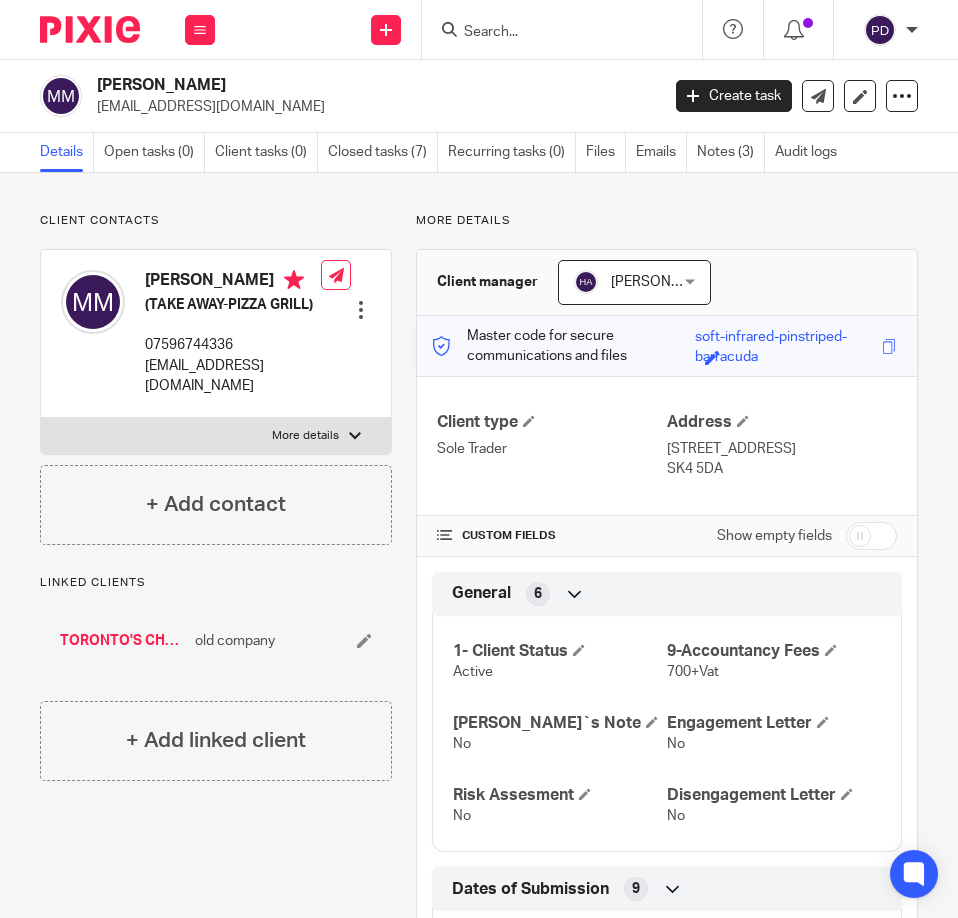 scroll, scrollTop: 0, scrollLeft: 0, axis: both 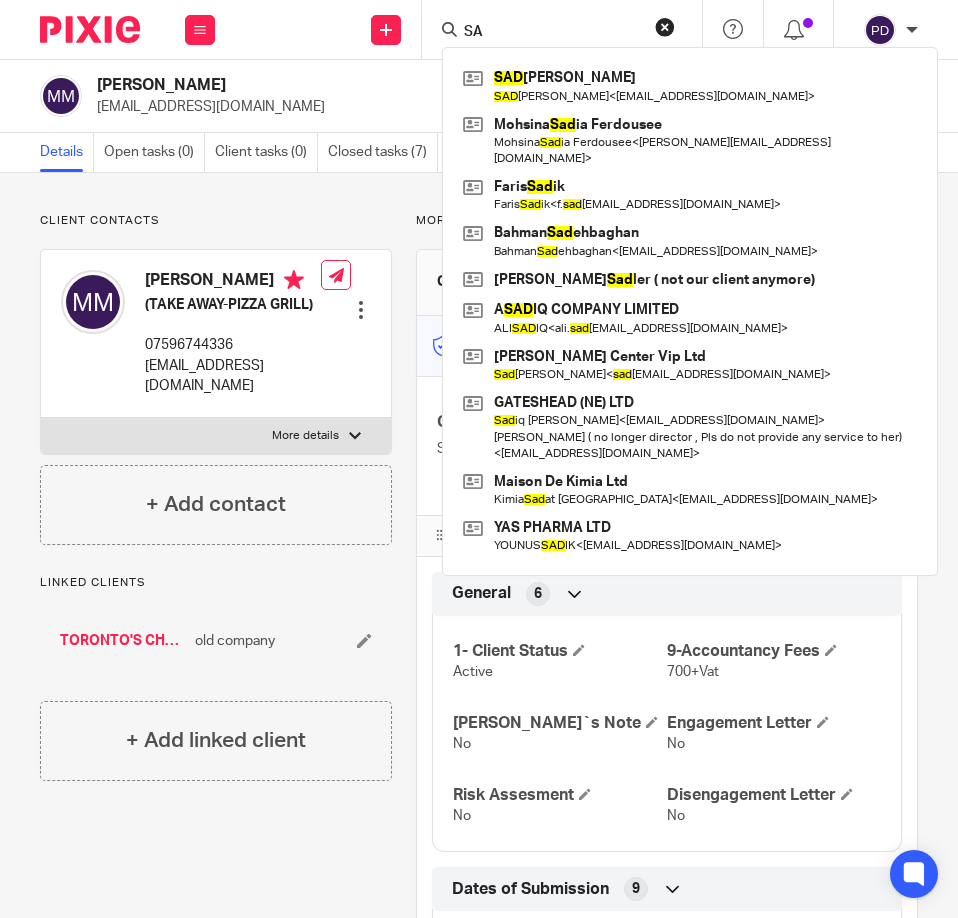 type on "S" 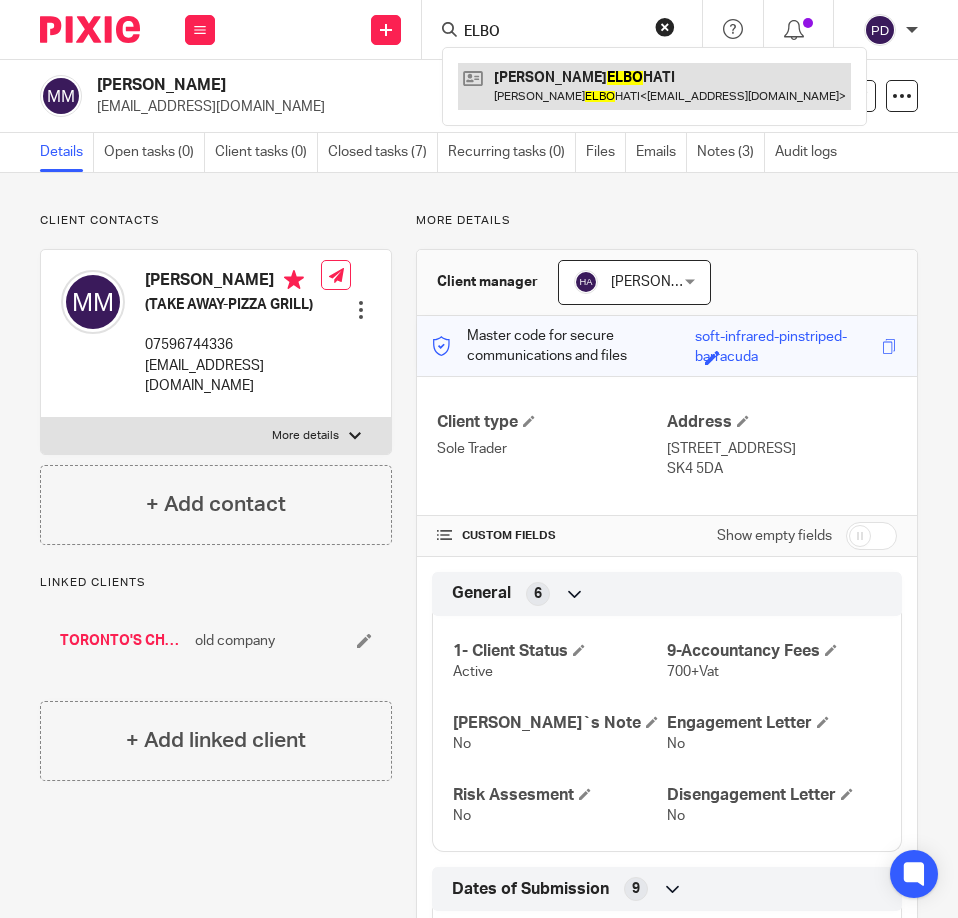 type on "ELBO" 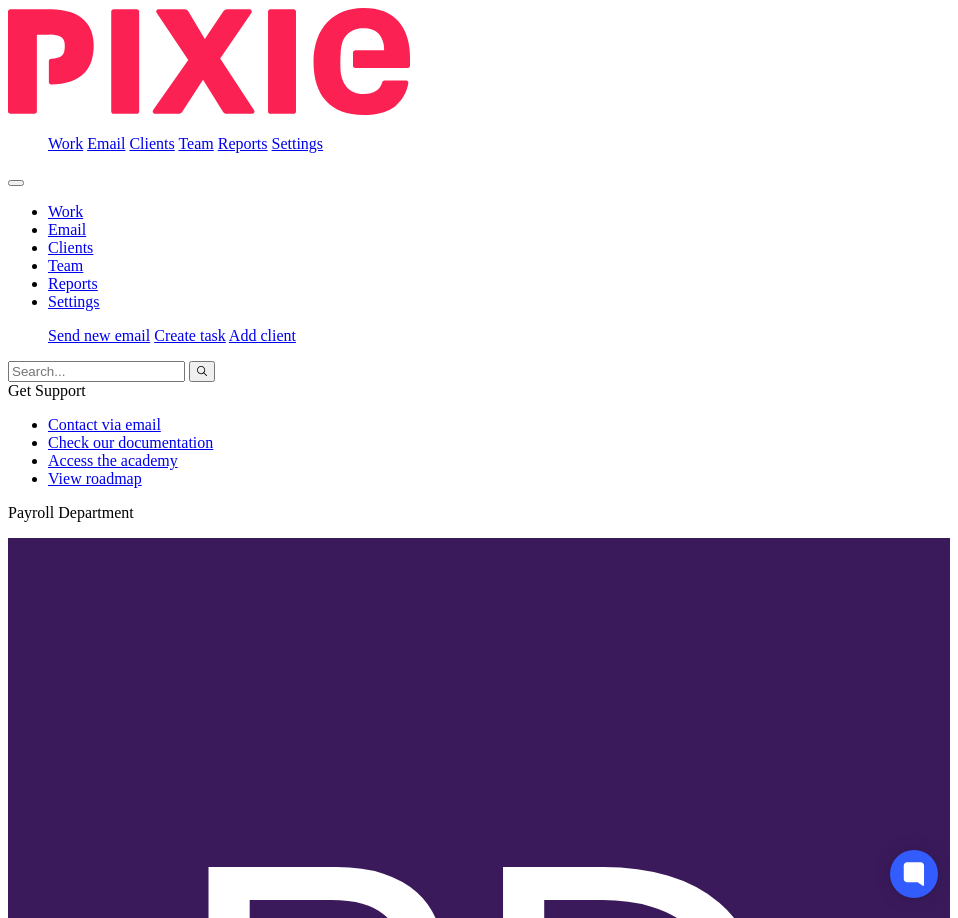 scroll, scrollTop: 0, scrollLeft: 0, axis: both 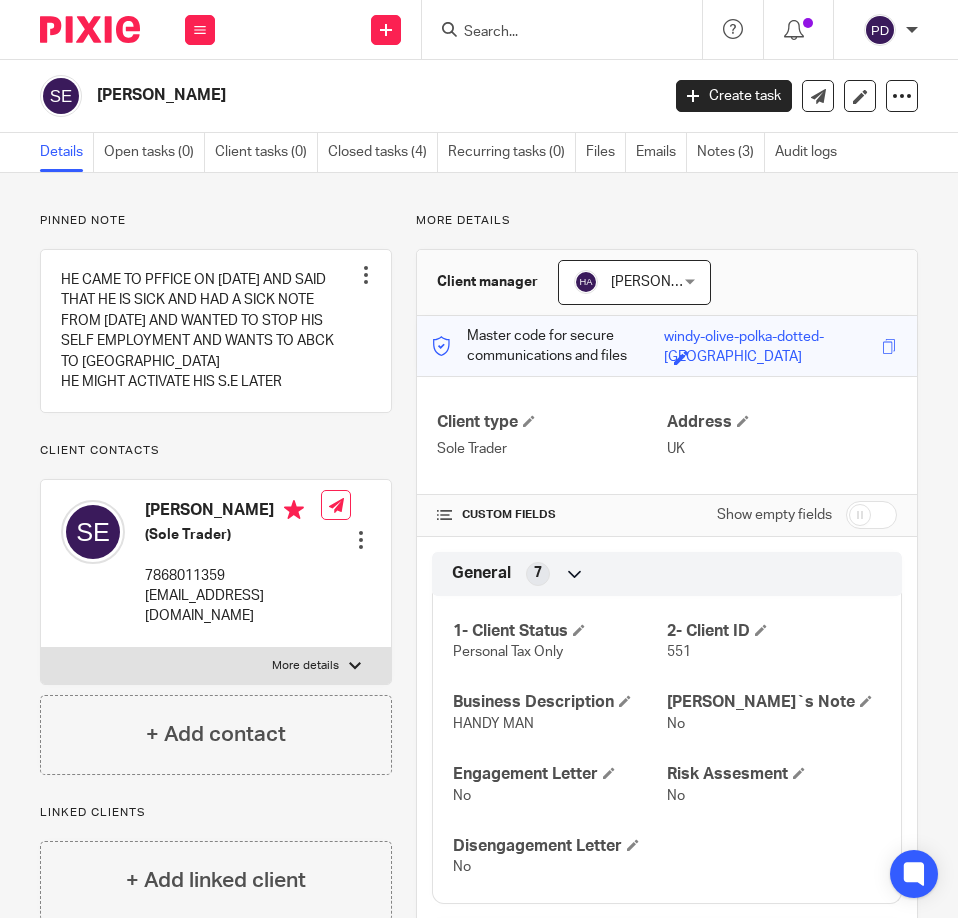 click on "SADAQ HASSAN ELBOHATI" at bounding box center [343, 96] 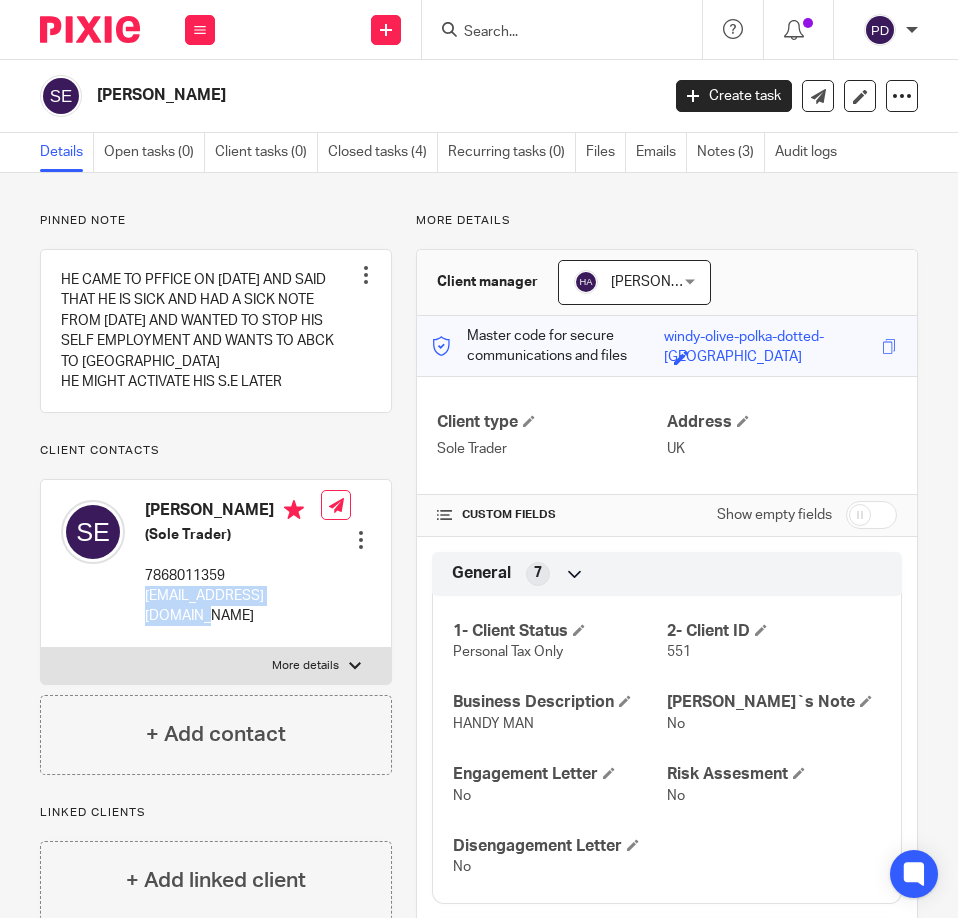 drag, startPoint x: 172, startPoint y: 652, endPoint x: 144, endPoint y: 634, distance: 33.286633 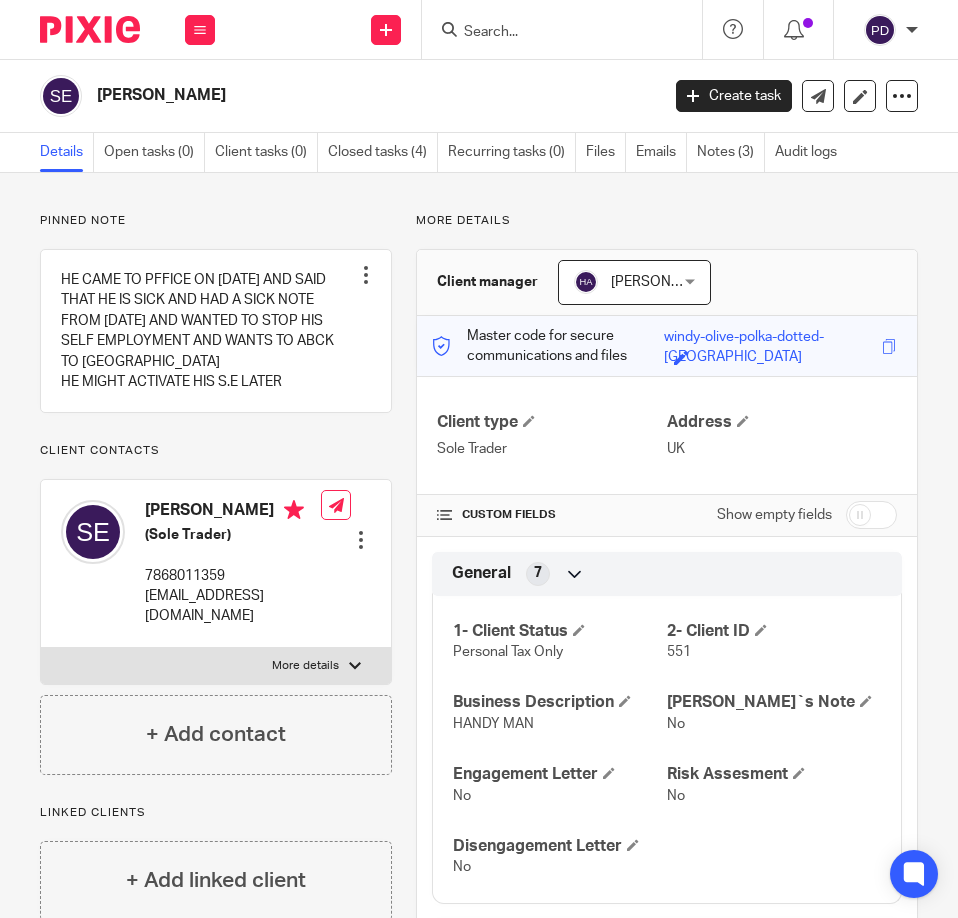 click at bounding box center [568, 29] 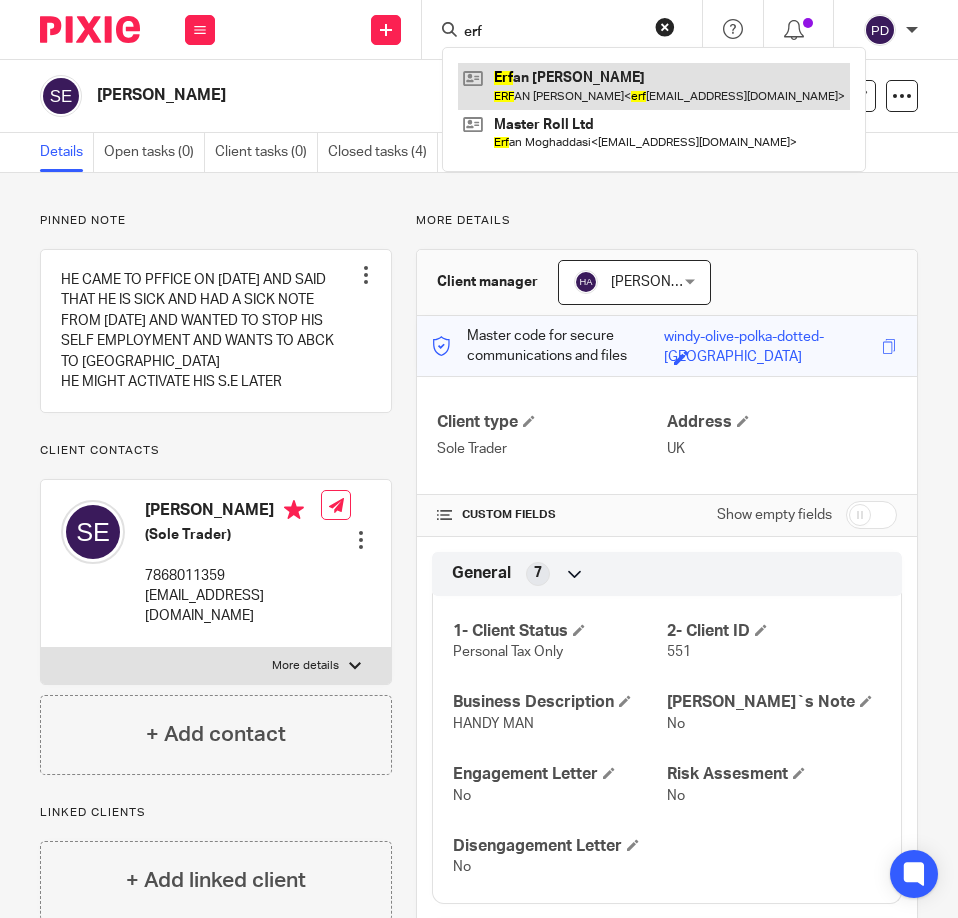 type on "erf" 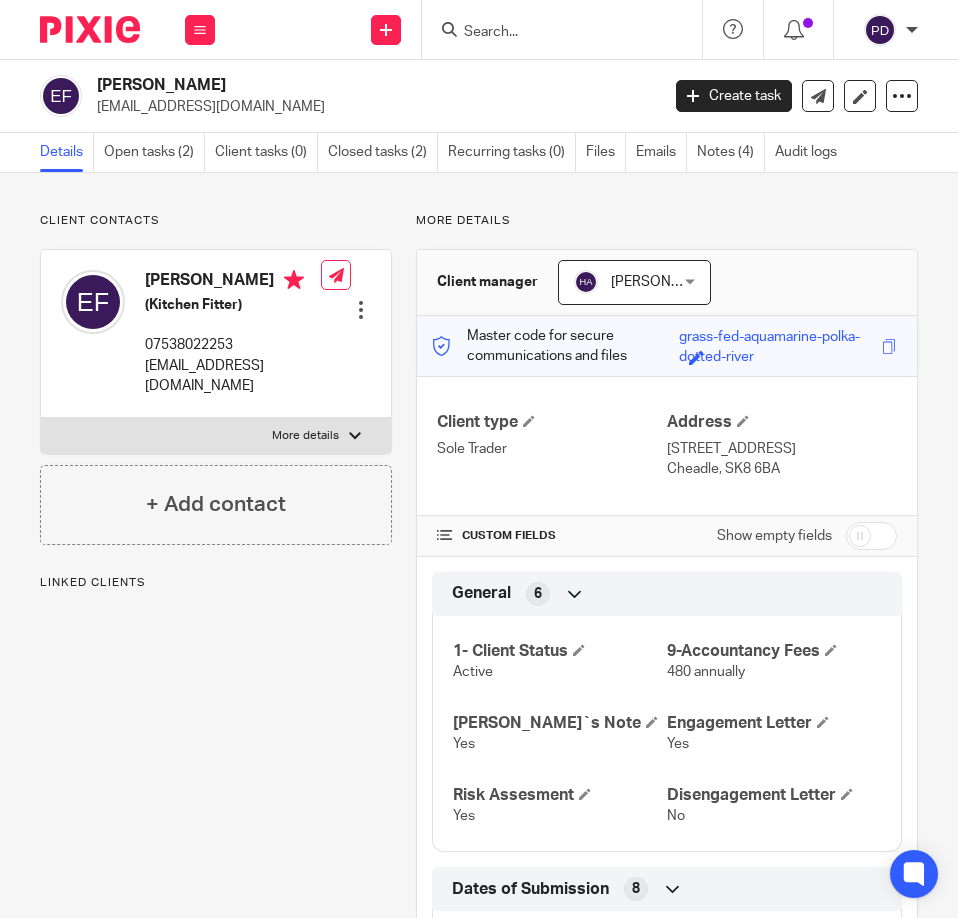 scroll, scrollTop: 0, scrollLeft: 0, axis: both 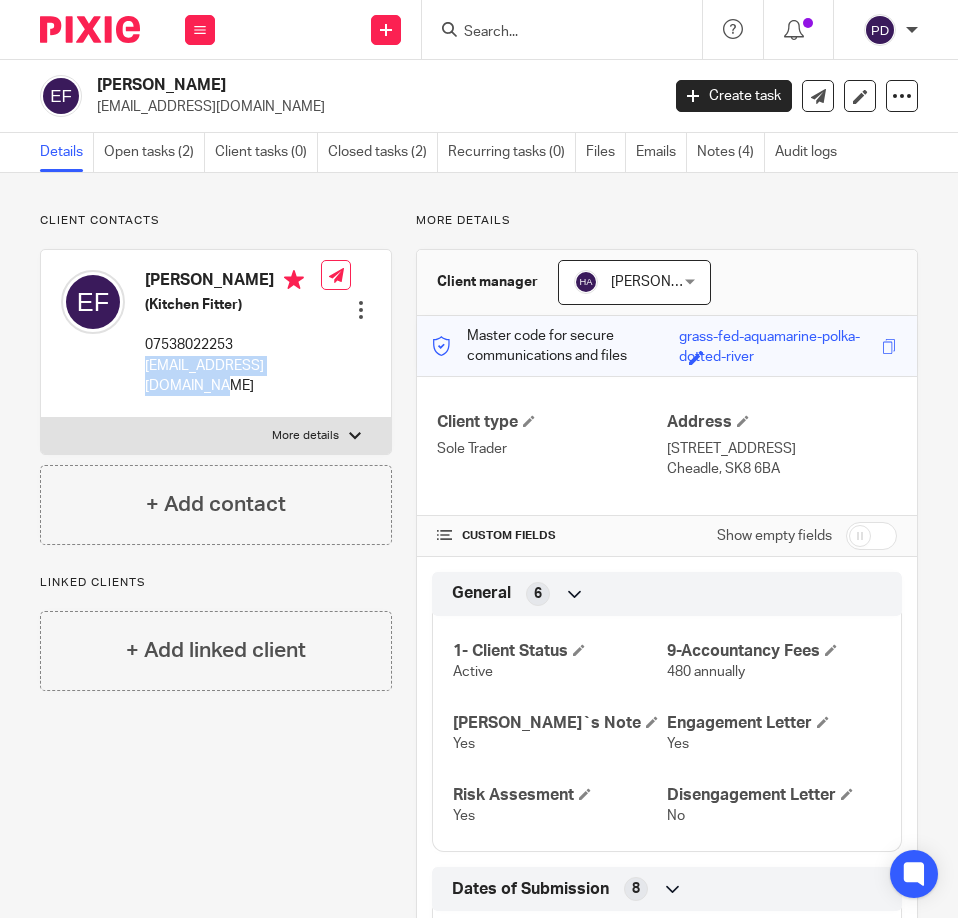 drag, startPoint x: 174, startPoint y: 389, endPoint x: 146, endPoint y: 367, distance: 35.608986 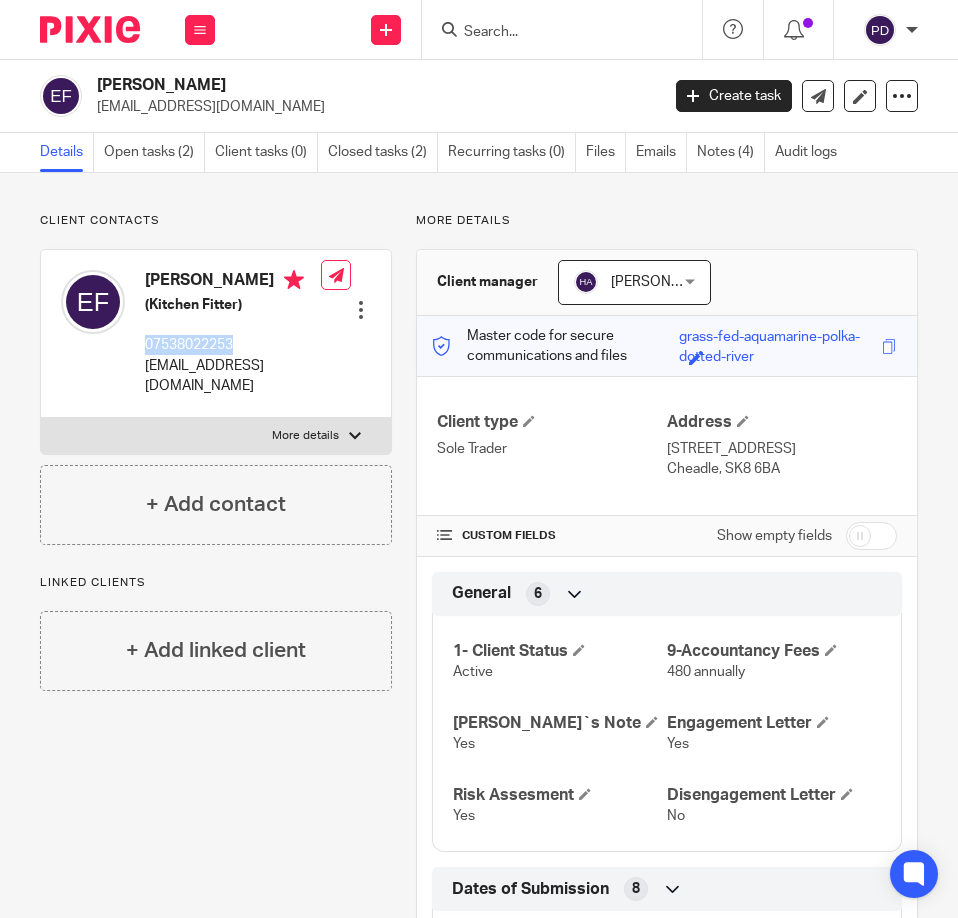 drag, startPoint x: 240, startPoint y: 342, endPoint x: 149, endPoint y: 338, distance: 91.08787 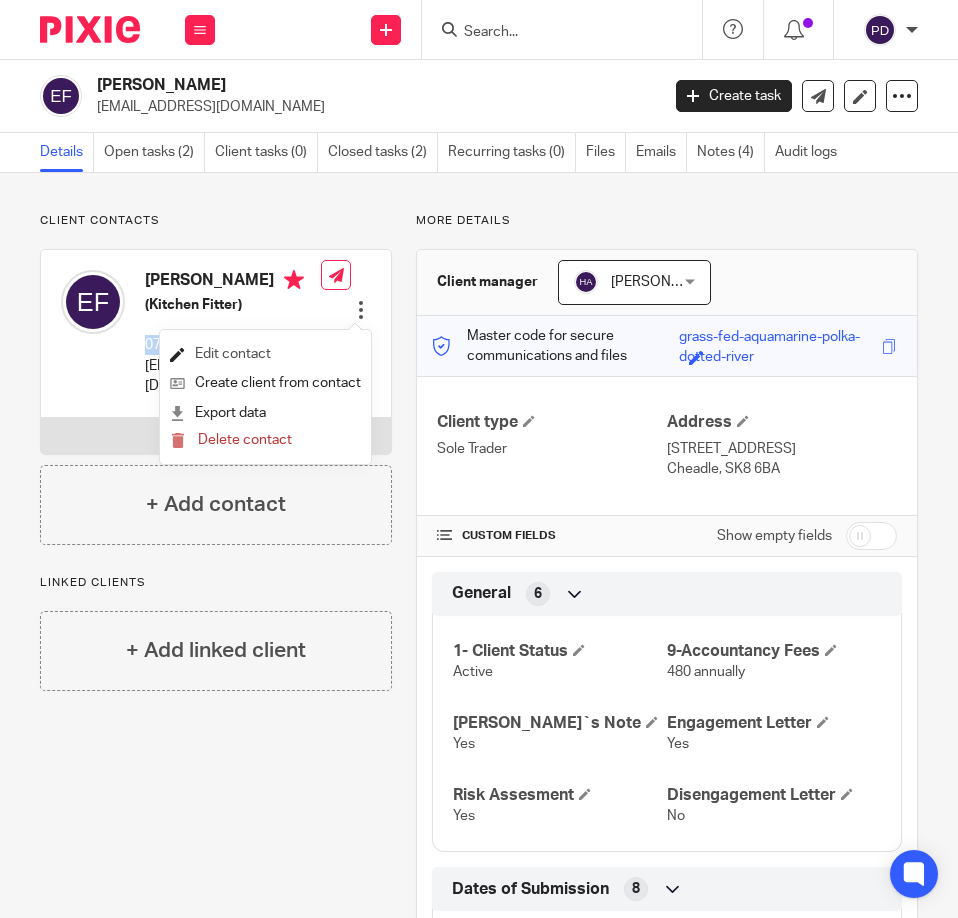click on "Edit contact" at bounding box center (265, 354) 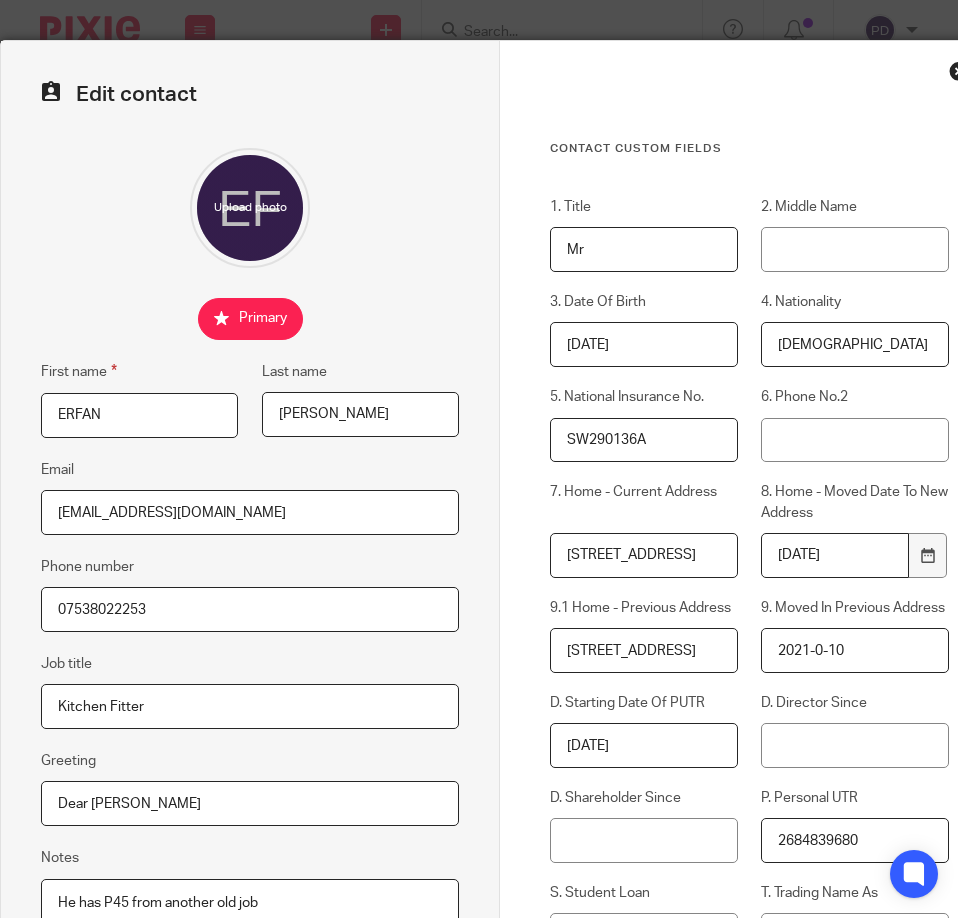 scroll, scrollTop: 0, scrollLeft: 0, axis: both 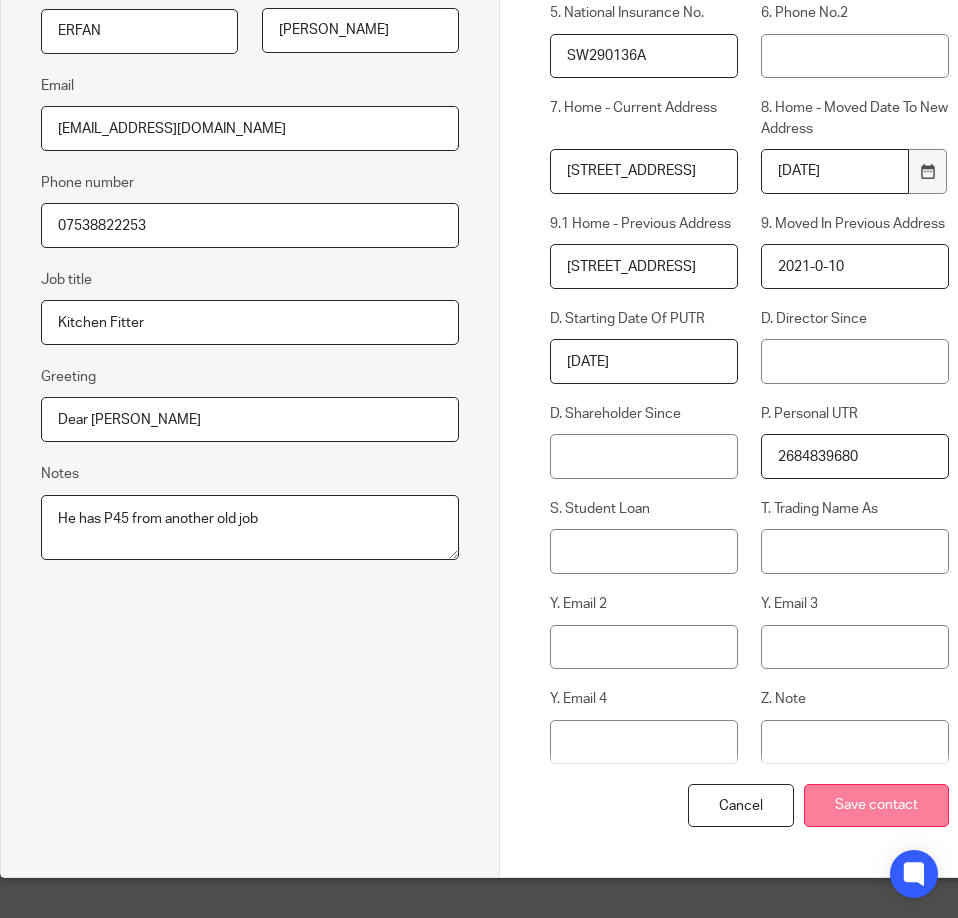 type on "07538822253" 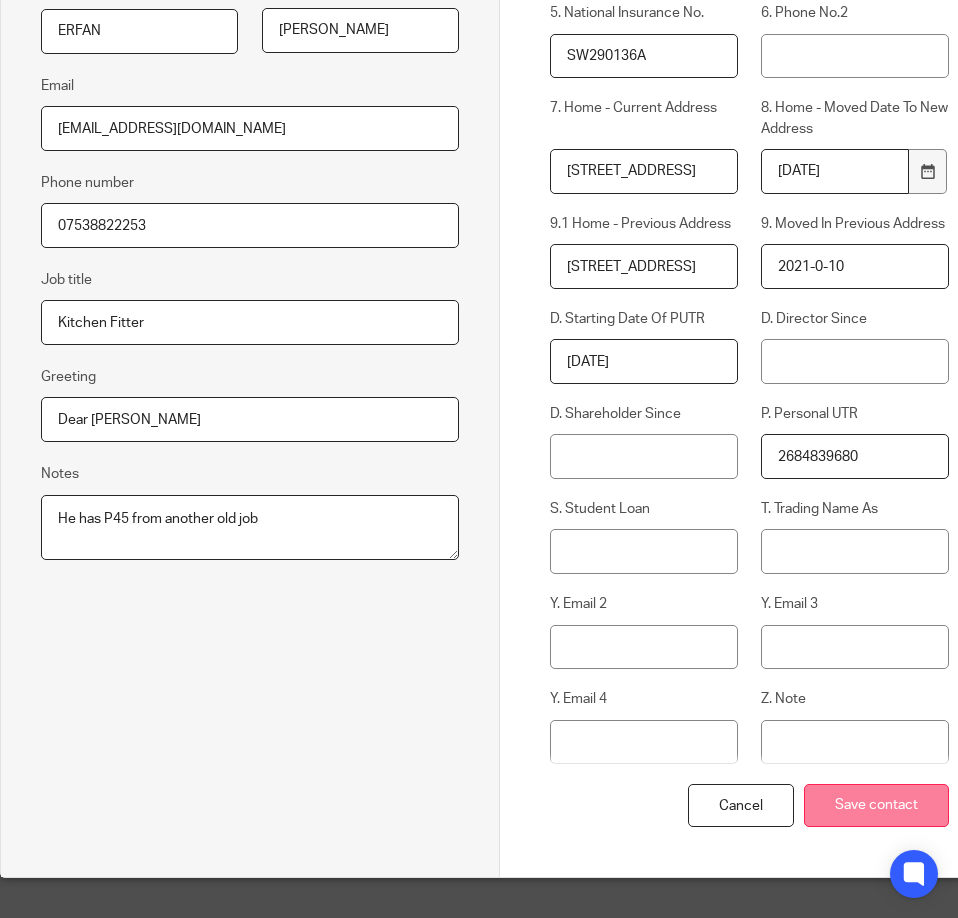 click on "Save contact" at bounding box center (876, 805) 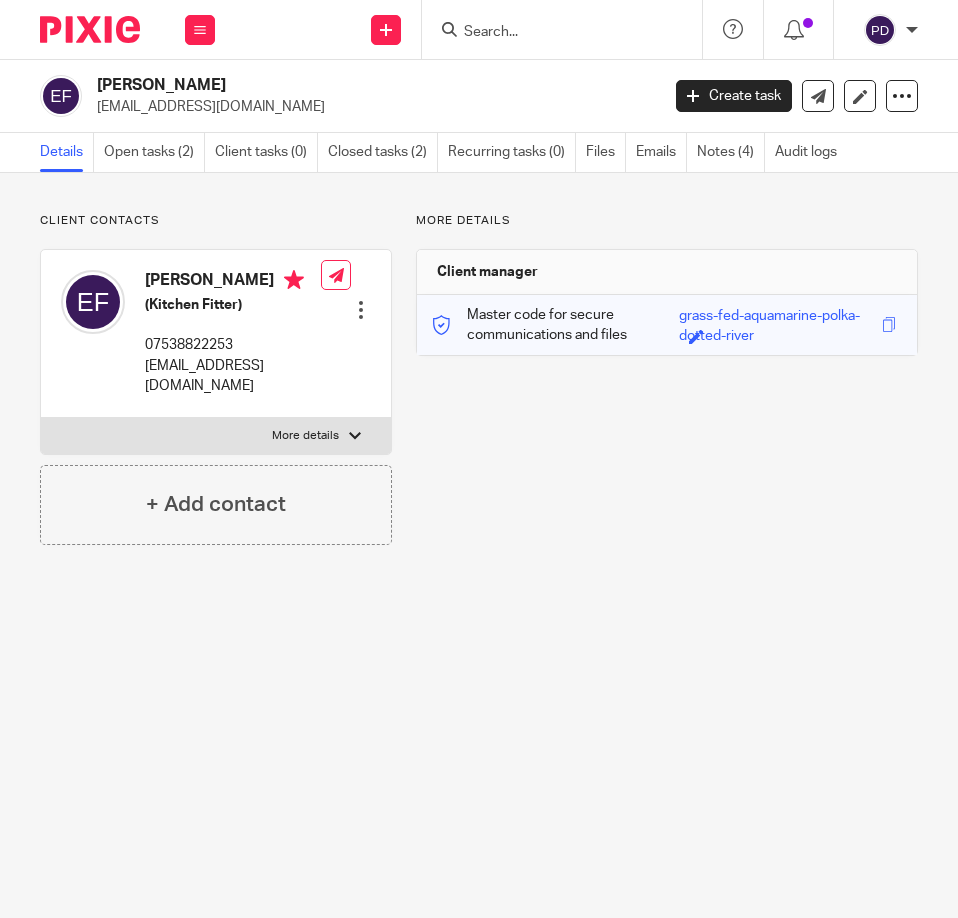 scroll, scrollTop: 0, scrollLeft: 0, axis: both 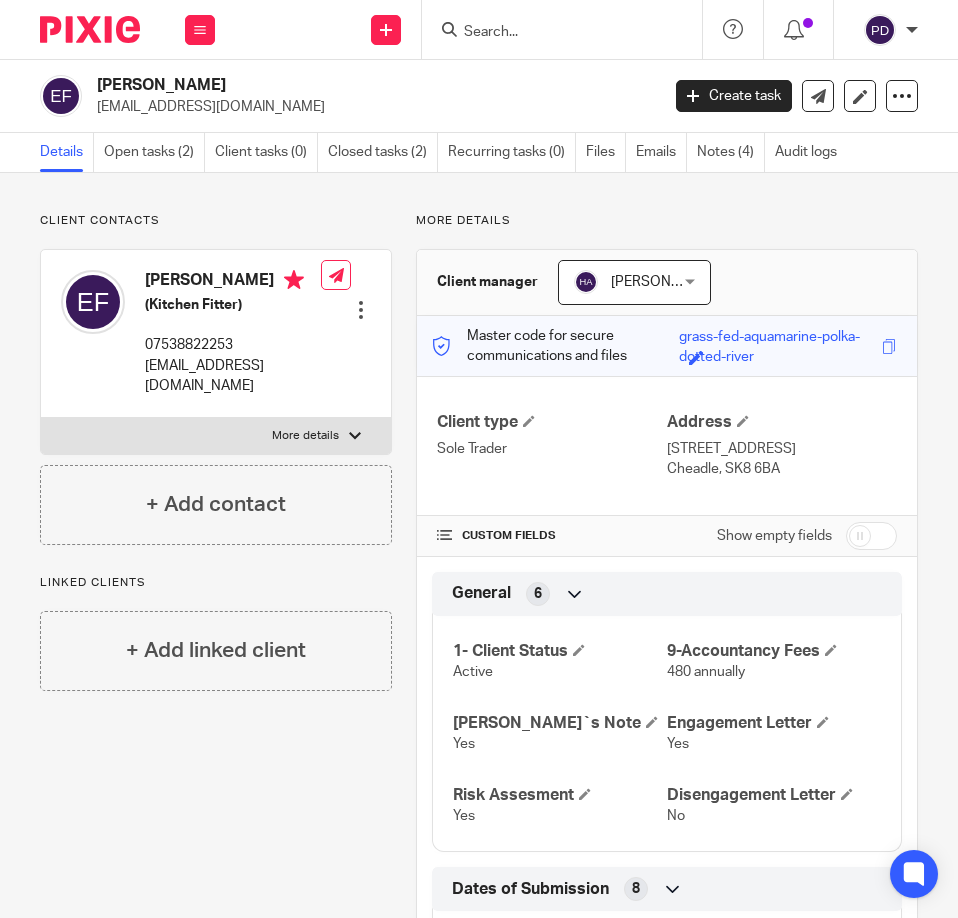 click on "[PERSON_NAME]" at bounding box center (233, 282) 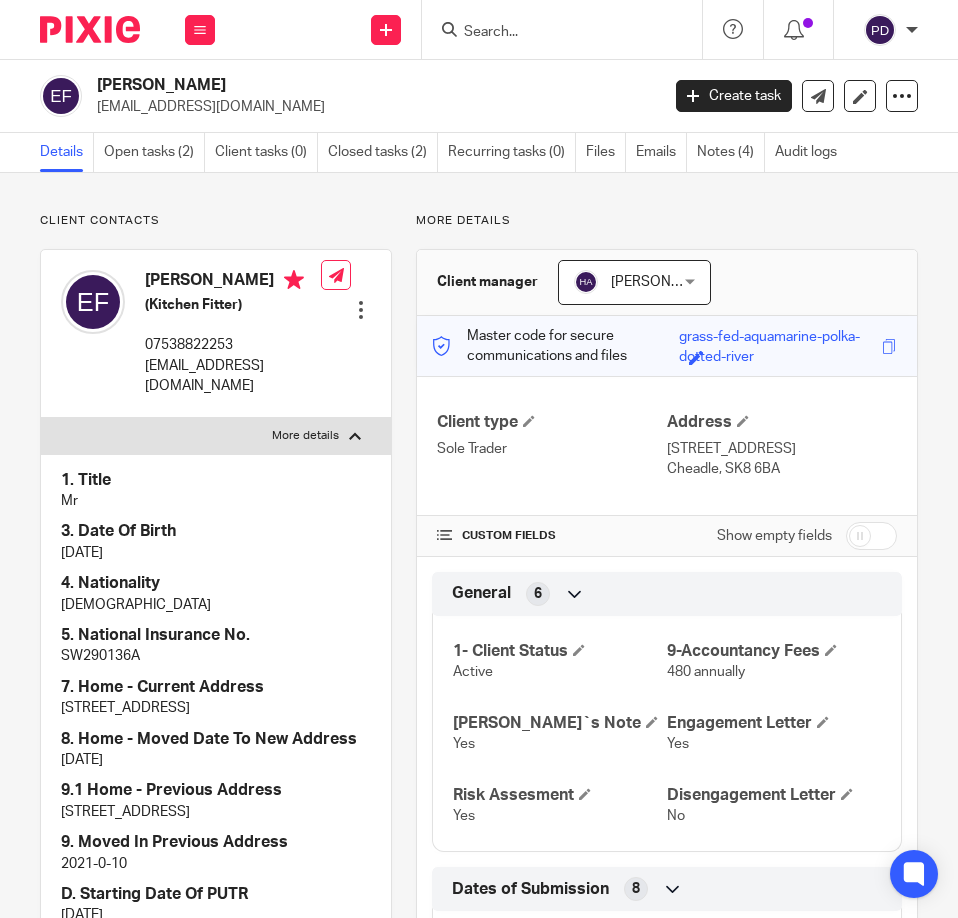 click on "SW290136A" at bounding box center (216, 656) 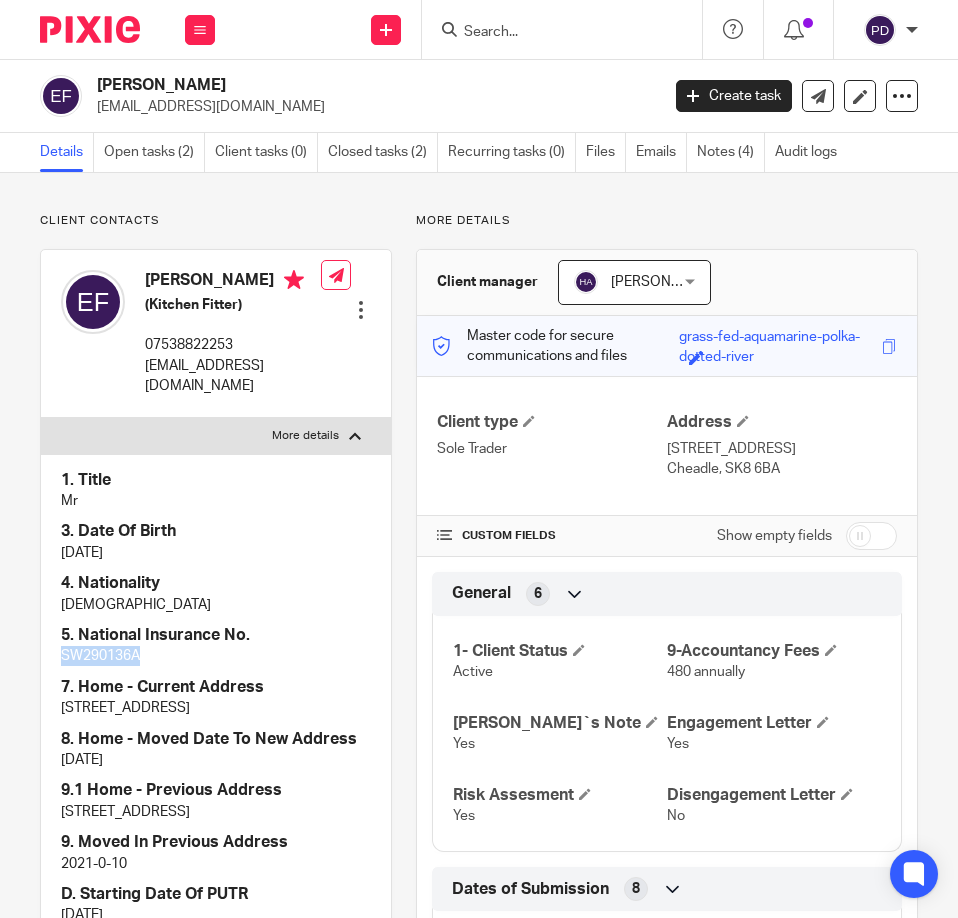 click on "SW290136A" at bounding box center [216, 656] 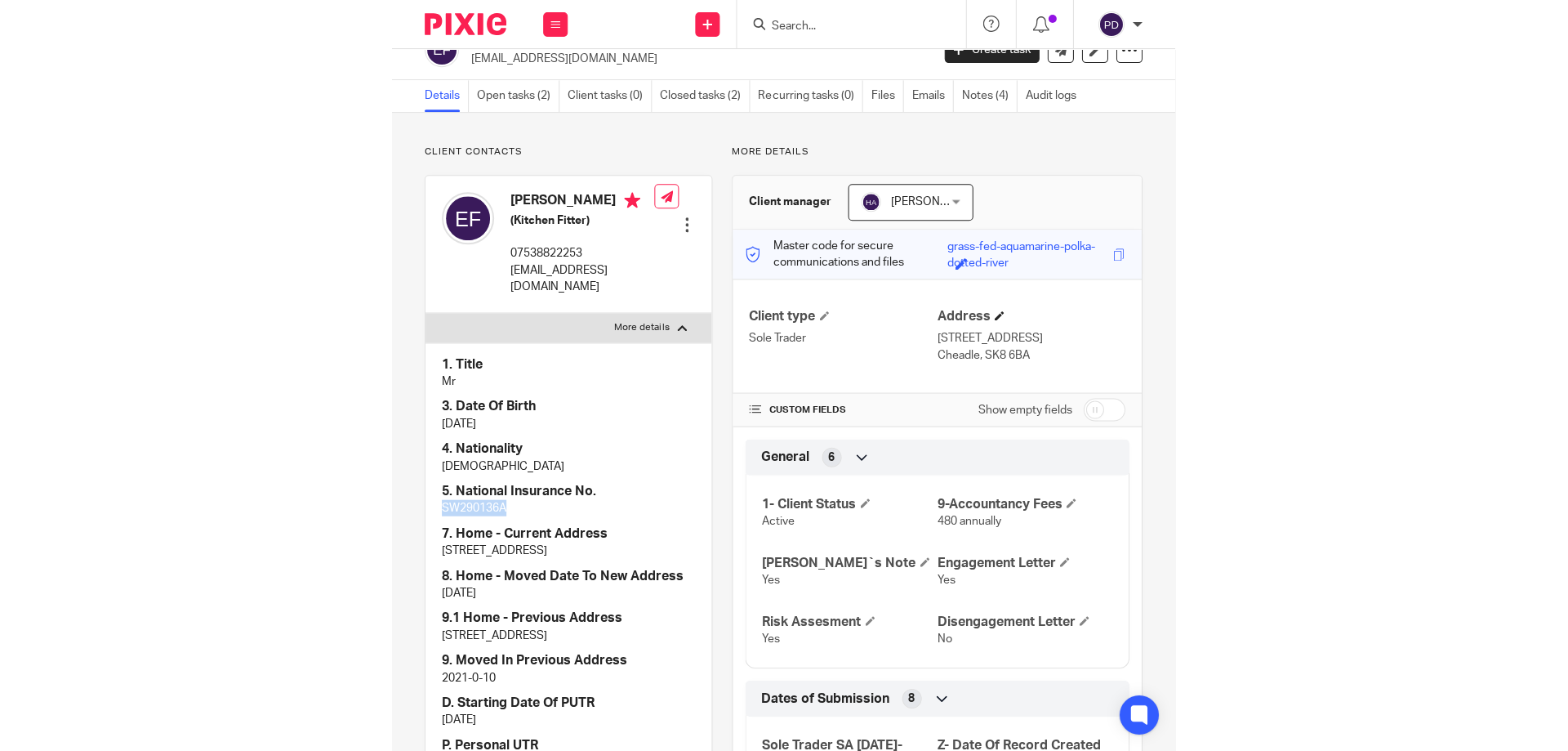 scroll, scrollTop: 0, scrollLeft: 0, axis: both 